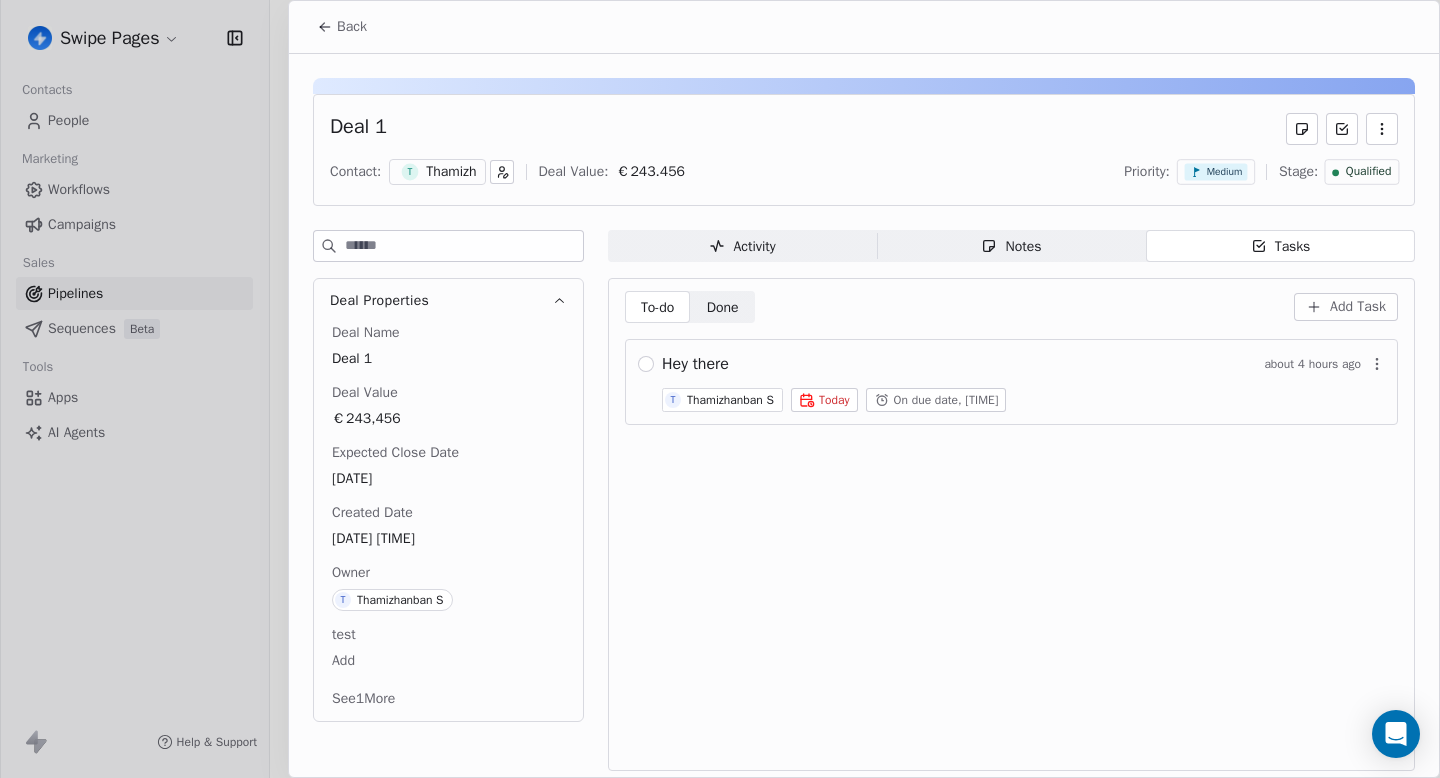 scroll, scrollTop: 0, scrollLeft: 0, axis: both 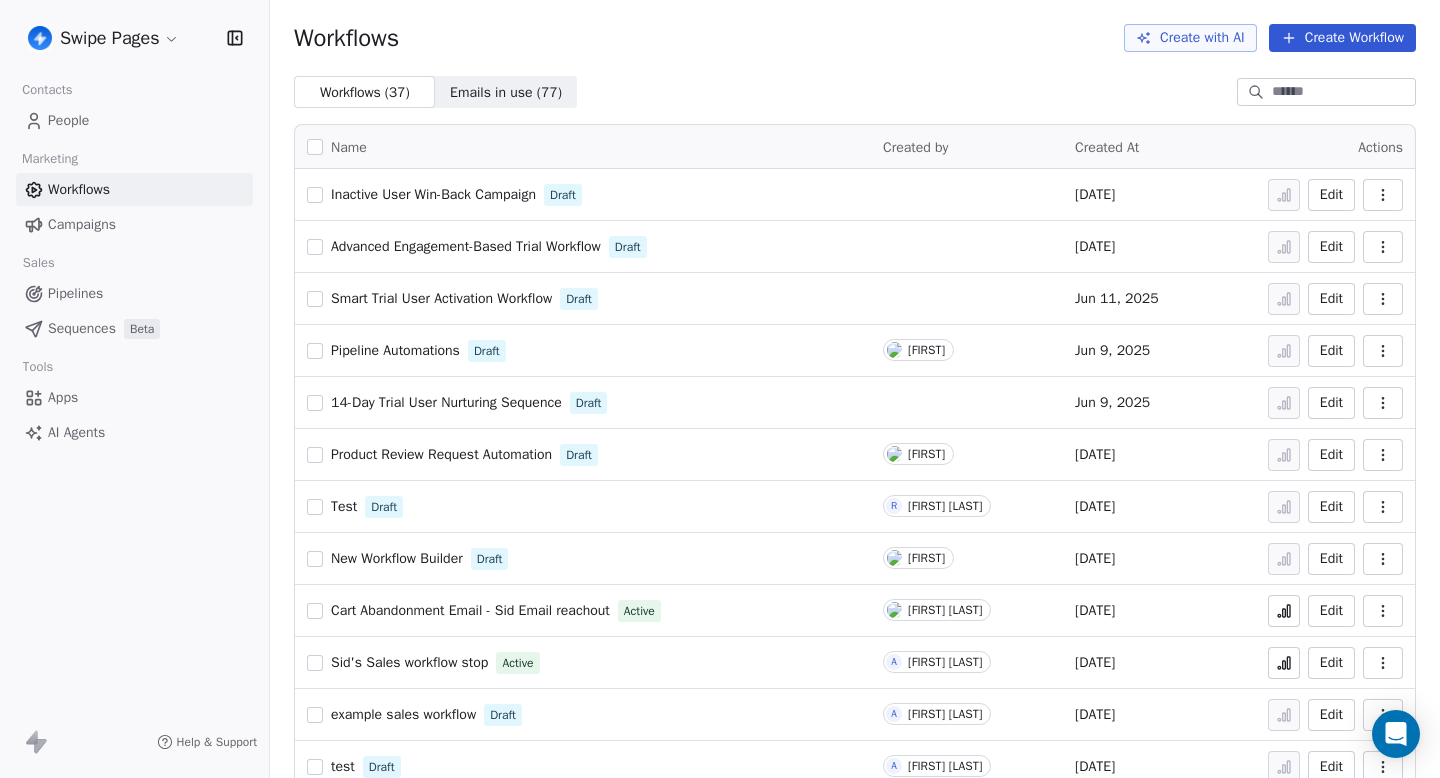 click on "Inactive User Win-Back Campaign" at bounding box center (433, 194) 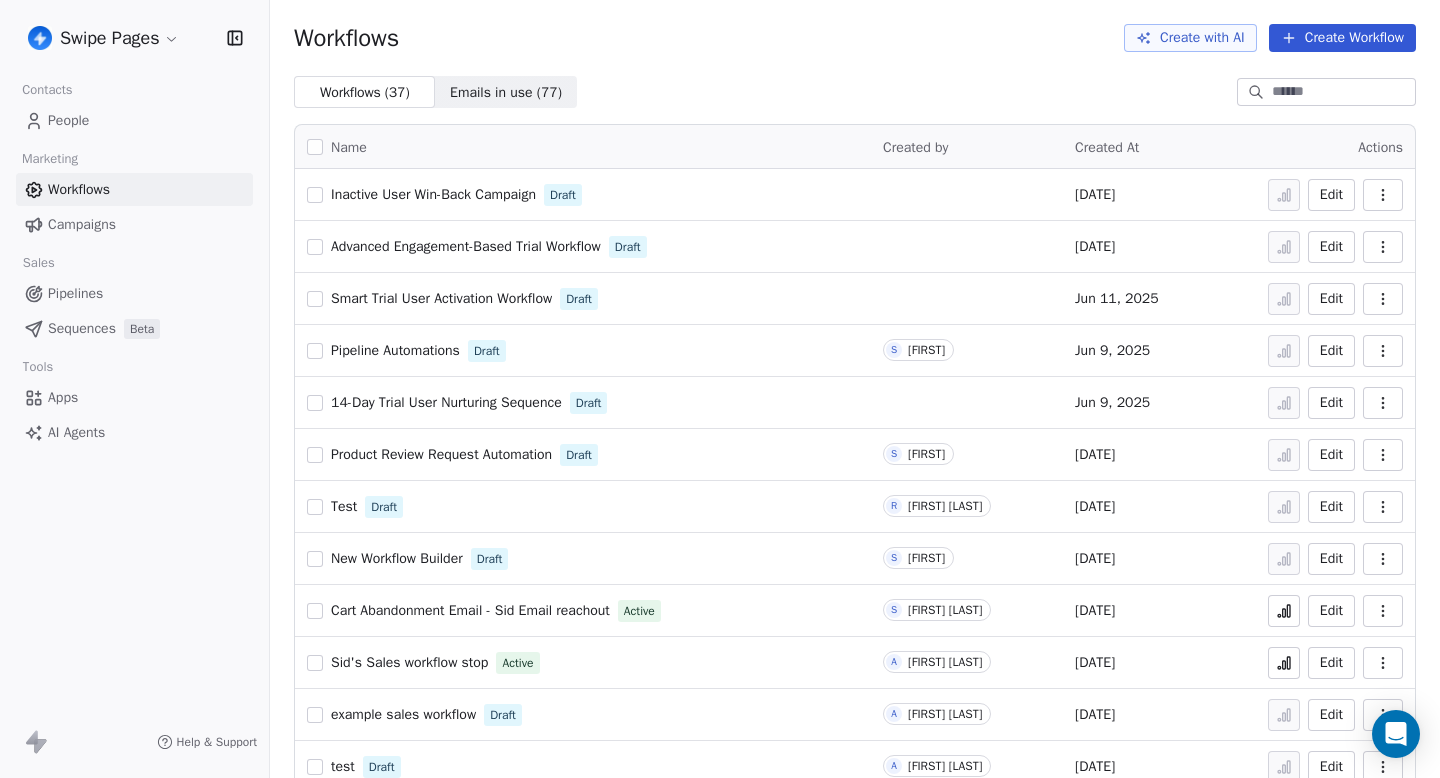 click on "Swipe Pages Contacts People Marketing Workflows Campaigns Sales Pipelines Sequences Beta Tools Apps AI Agents Help & Support Workflows  Create with AI  Create Workflow Workflows ( 37 ) Workflows ( 37 ) Emails in use ( 77 ) Emails in use ( 77 ) Name Created by Created At Actions Inactive User Win-Back Campaign Draft [DATE] Edit Advanced Engagement-Based Trial Workflow Draft [DATE] Edit Smart Trial User Activation Workflow Draft [DATE] Edit Pipeline Automations Draft S Swami [DATE] Edit 14-Day Trial User Nurturing Sequence Draft [DATE] Edit Product Review Request Automation Draft S Swami [DATE] Edit Test Draft R Ram Subramanian [DATE] Edit New Workflow Builder Draft S Swami [DATE] Edit Cart Abandonment Email - Sid Email reachout Active S Siddarth Sai Sundar [DATE] Edit Sid's Sales workflow stop Active A Adithya Santhosh [DATE] Edit example sales workflow Draft A Adithya Santhosh [DATE] Edit test Draft A Adithya Santhosh [DATE] Edit shopify Draft" at bounding box center [720, 389] 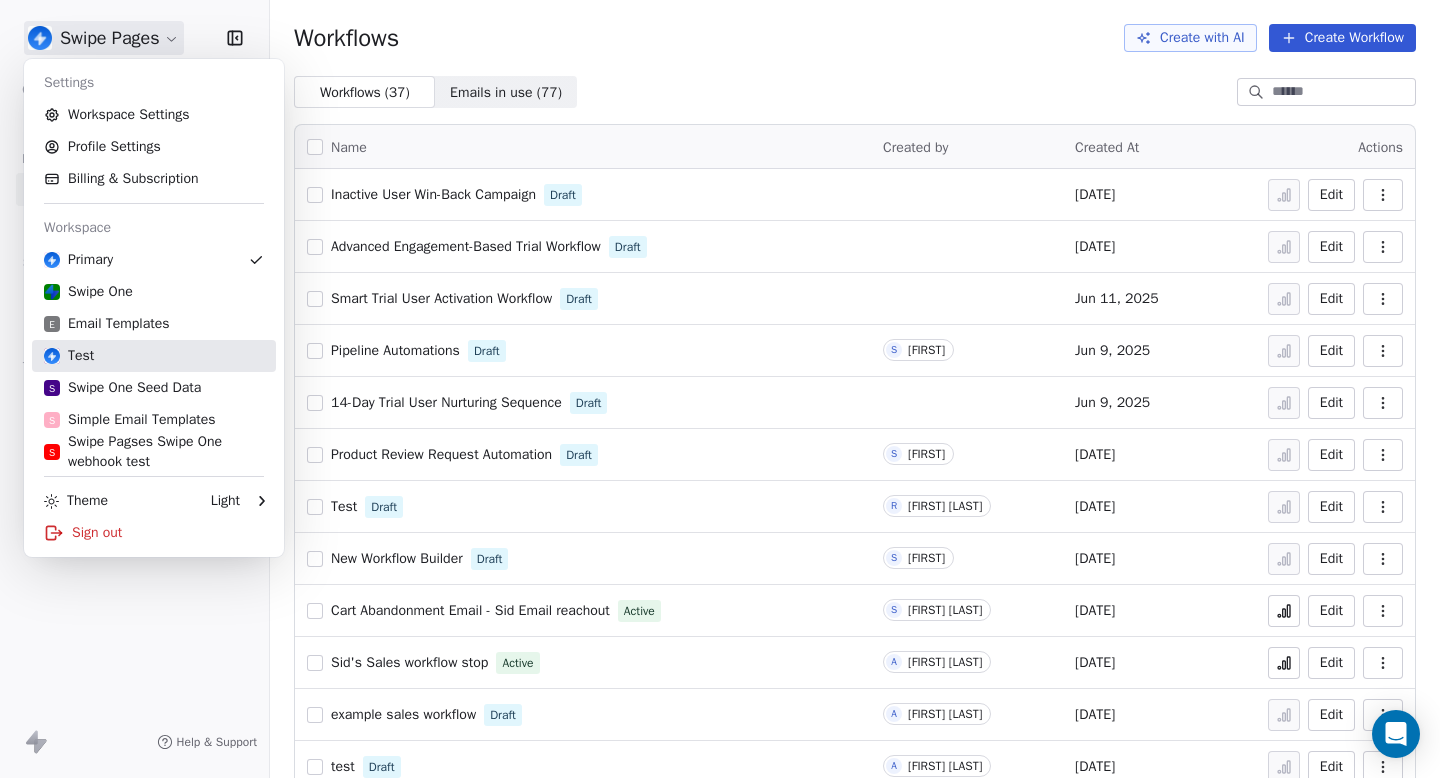 click on "Test" at bounding box center [154, 356] 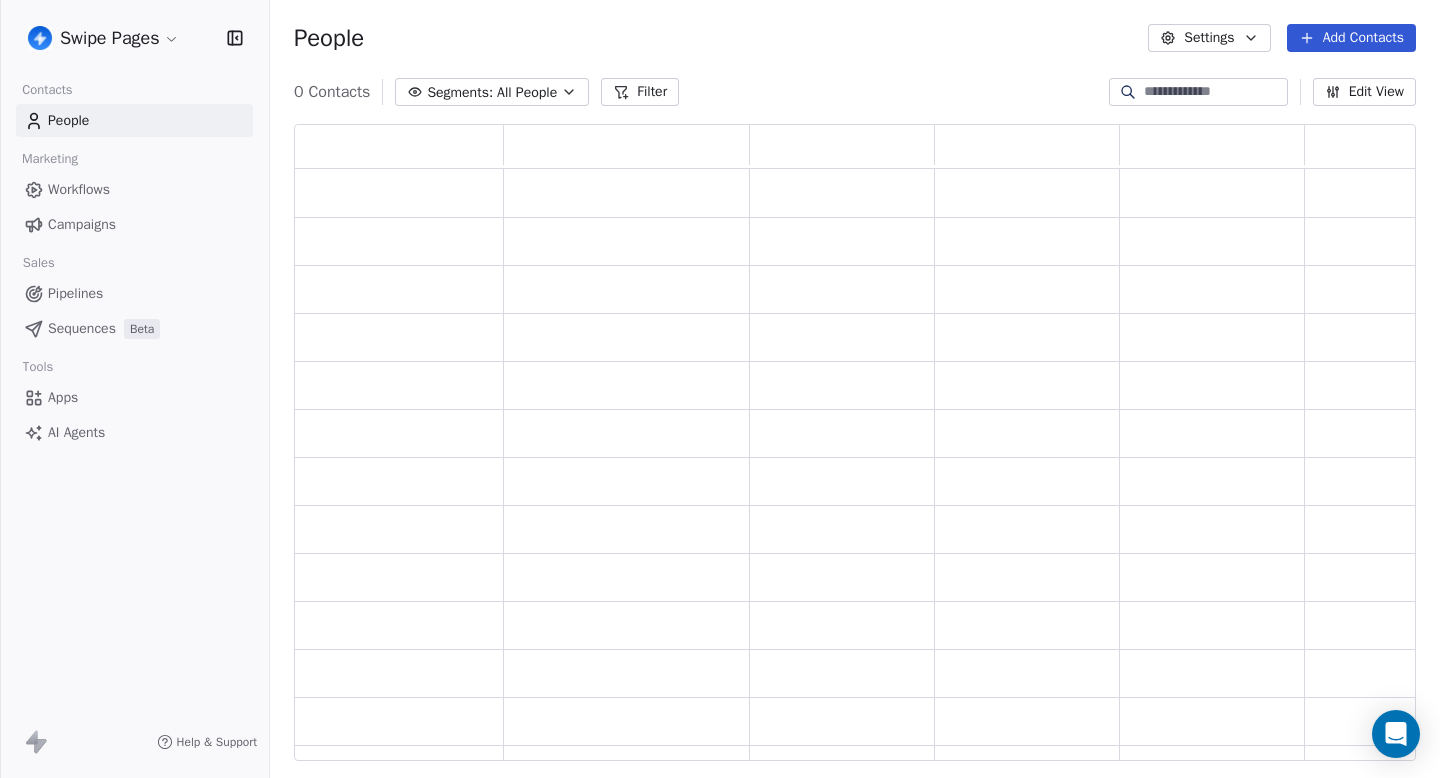 scroll, scrollTop: 1, scrollLeft: 1, axis: both 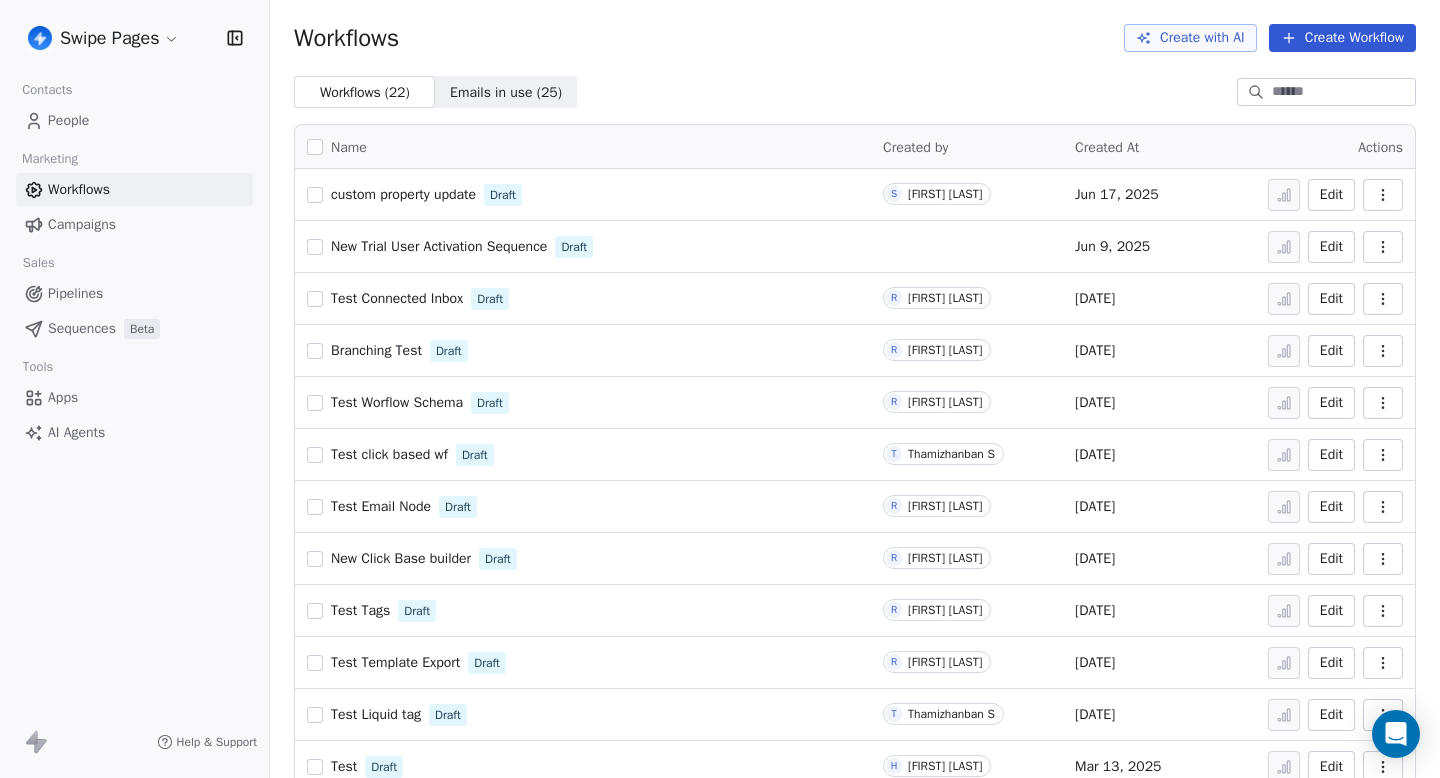 click on "Test click based wf" at bounding box center [389, 454] 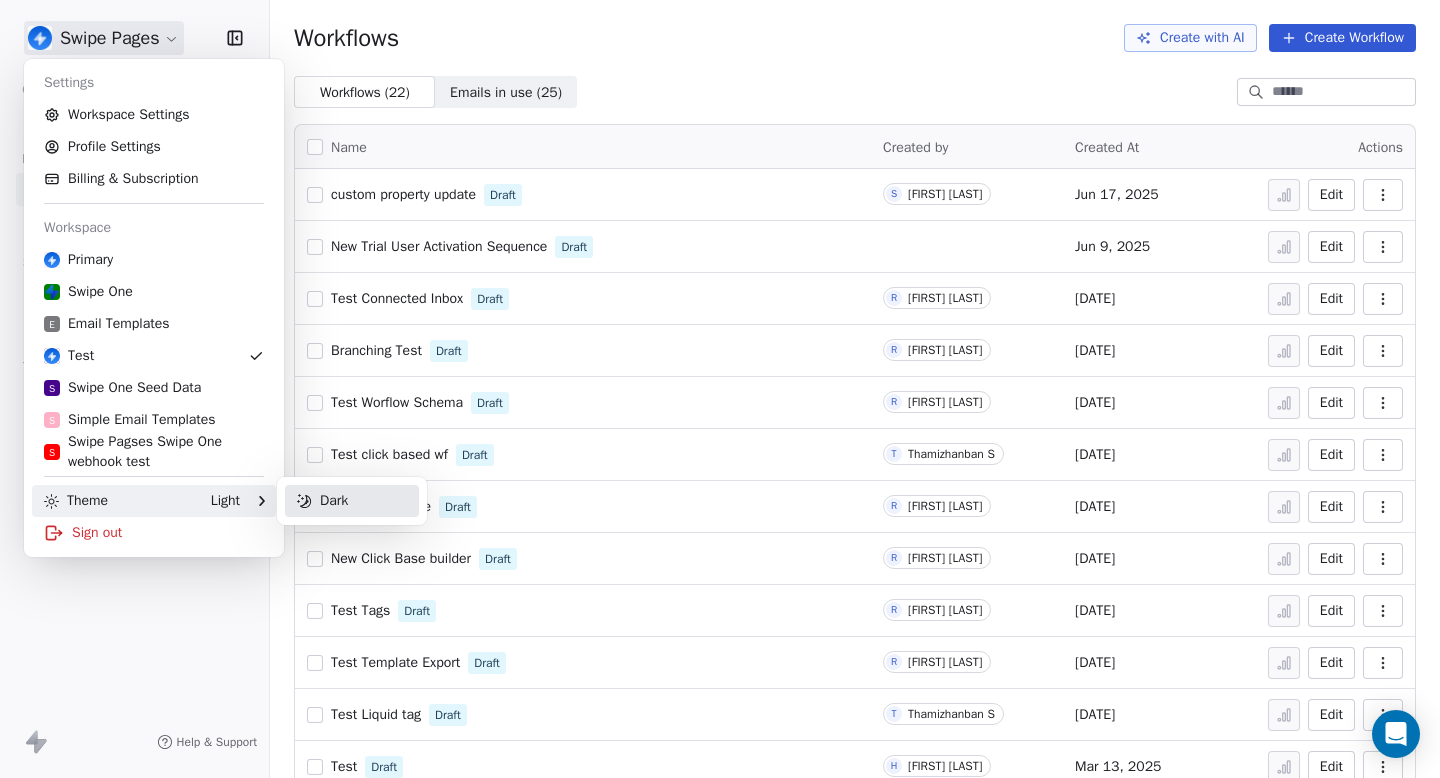 click on "Dark" at bounding box center [352, 501] 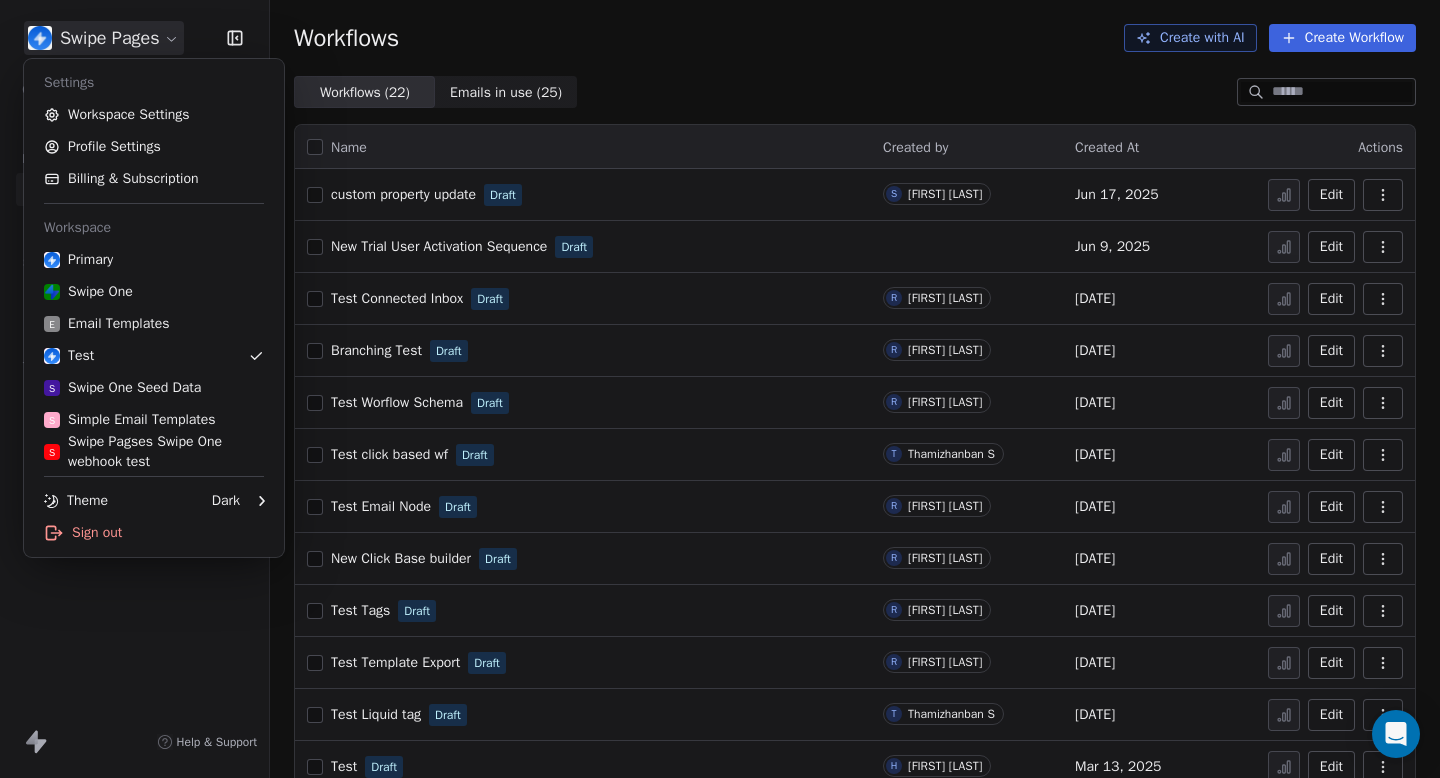 click on "Swipe Pages Contacts People Marketing Workflows Campaigns Sales Pipelines Sequences Beta Tools Apps AI Agents Help & Support Workflows  Create with AI  Create Workflow Workflows ( 22 ) Workflows ( 22 ) Emails in use ( 25 ) Emails in use ( 25 ) Name Created by Created At Actions custom property update Draft S Siddarth Sai Sundar [DATE] Edit New Trial User Activation Sequence Draft [DATE] Edit Test Connected Inbox Draft R Ram Subramanian [DATE] Edit Branching Test Draft R Ram Subramanian [DATE] Edit Test Worflow Schema Draft R Ram Subramanian [DATE] Edit Test click based wf Draft T Thamizhanban S [DATE] Edit Test Email Node Draft R Ram Subramanian [DATE] Edit New Click Base builder Draft R Ram Subramanian [DATE] Edit Test Tags Draft R Ram Subramanian [DATE] Edit Test Template Export Draft R Ram Subramanian [DATE] Edit Test Liquid tag Draft T Thamizhanban S [DATE] Edit Test Draft H Harinder Kaur [DATE] Edit test pipelines Draft S [DATE]" at bounding box center (720, 389) 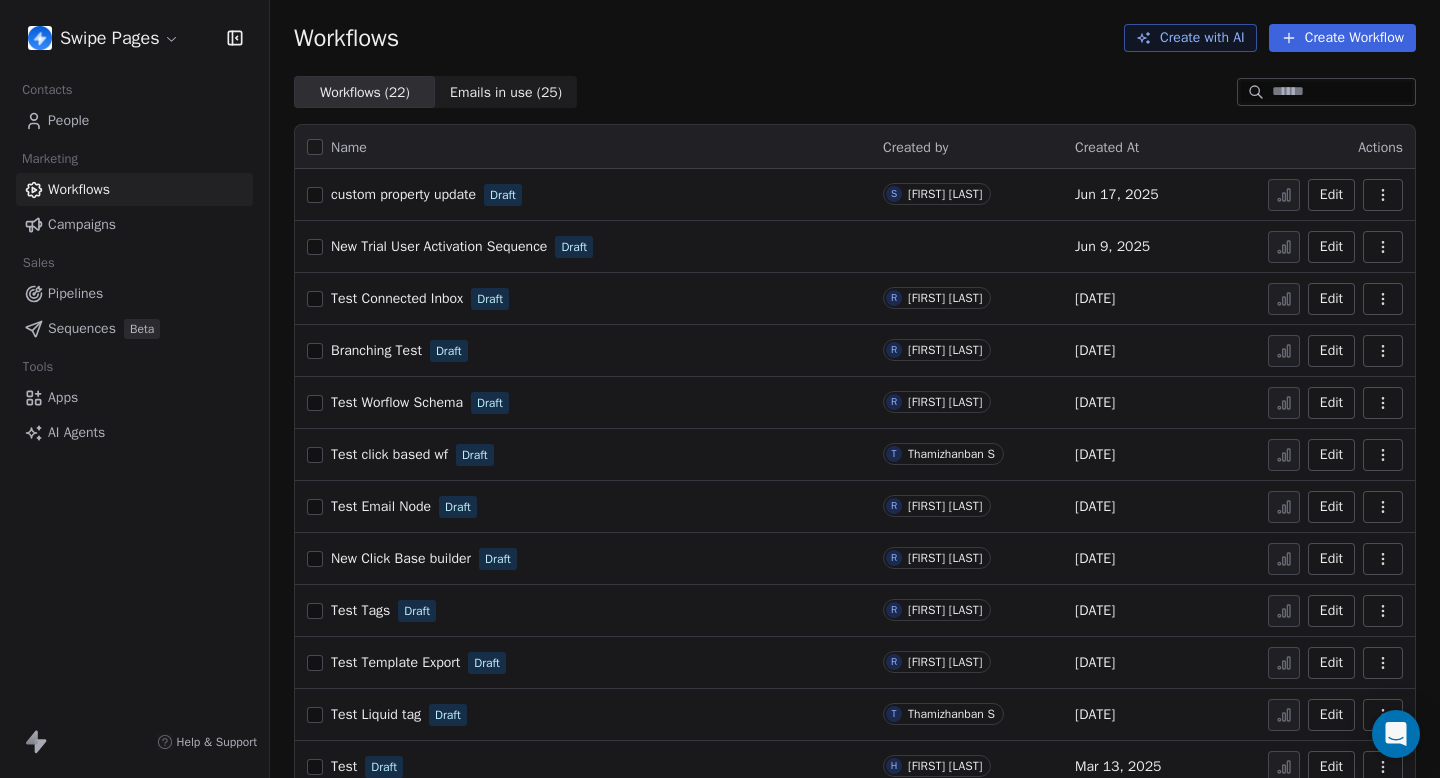 click on "Campaigns" at bounding box center (134, 224) 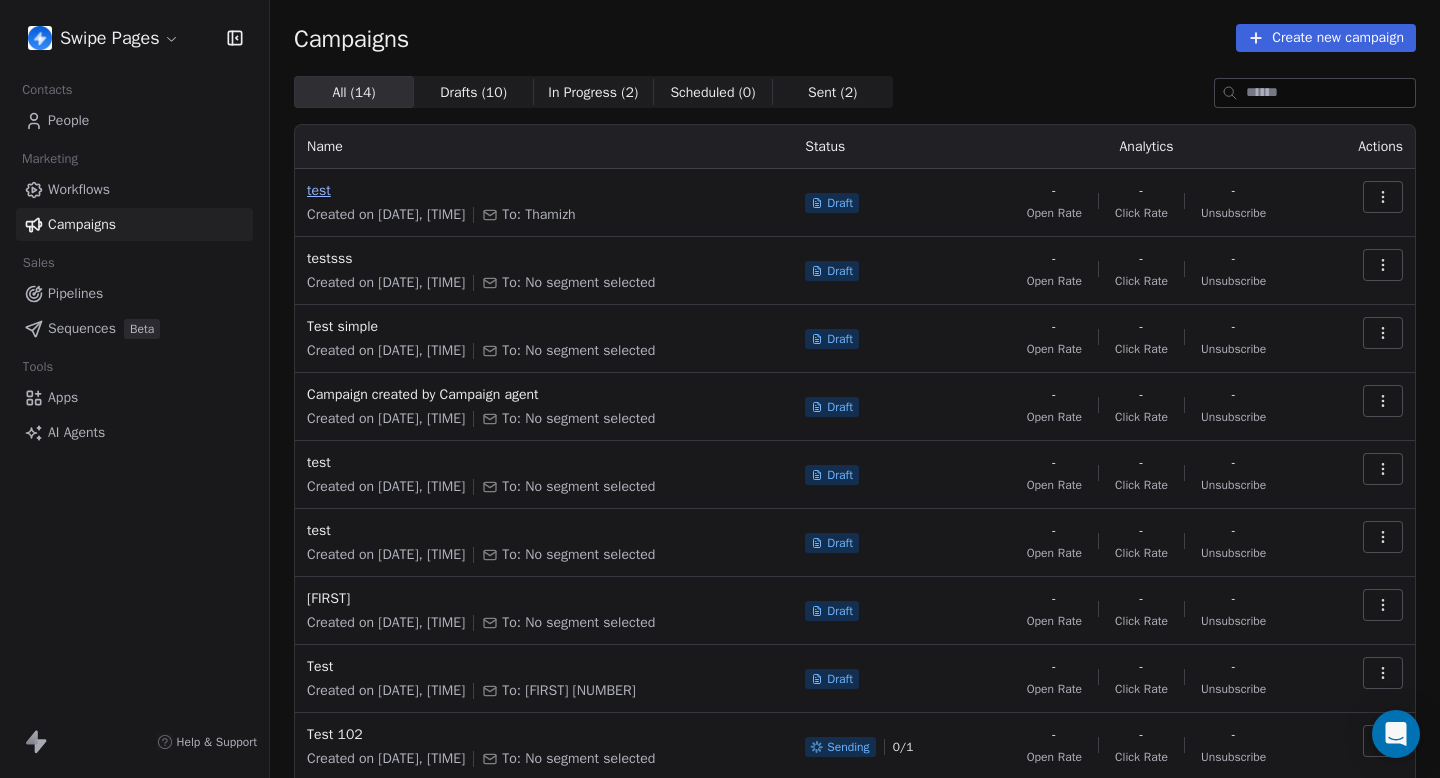 click on "test" at bounding box center [544, 191] 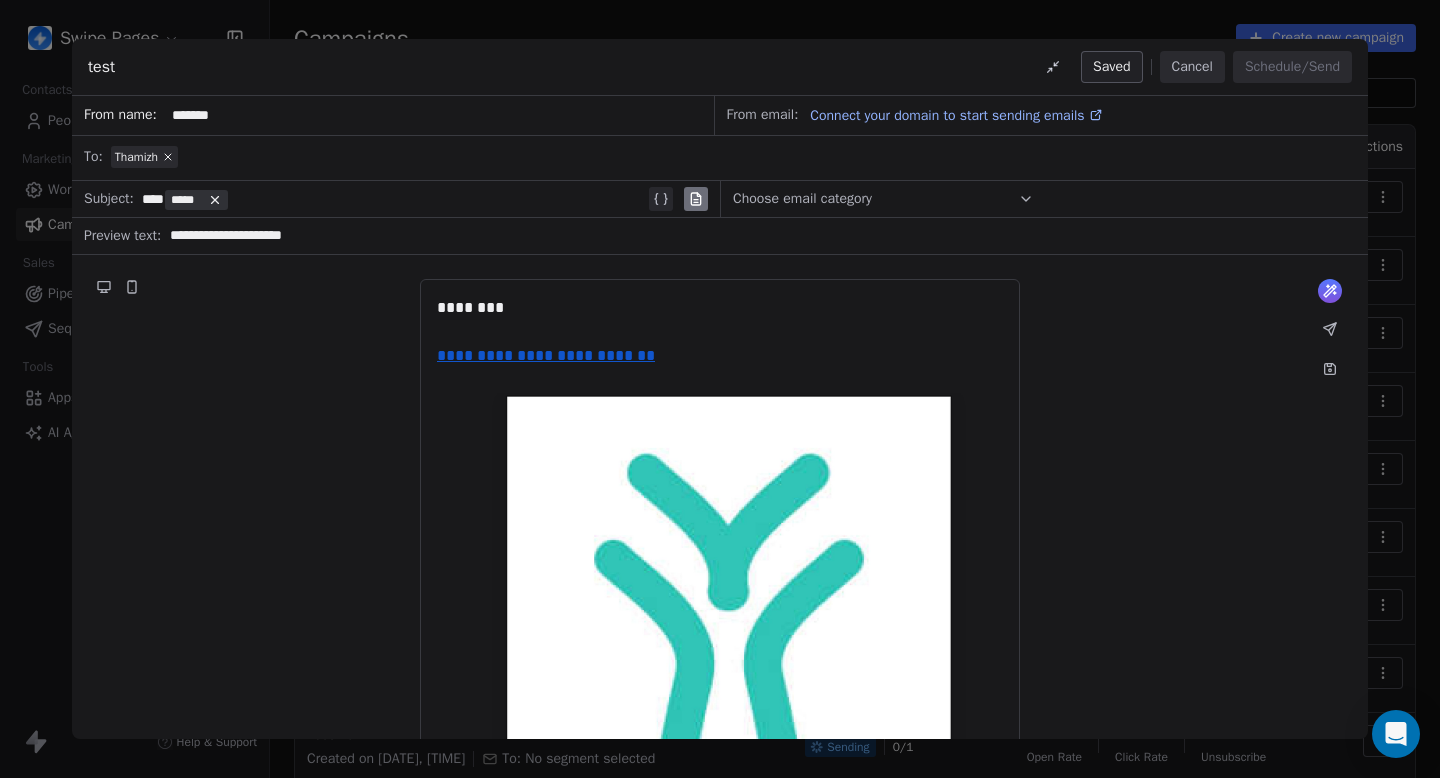 click on "Cancel" at bounding box center [1192, 67] 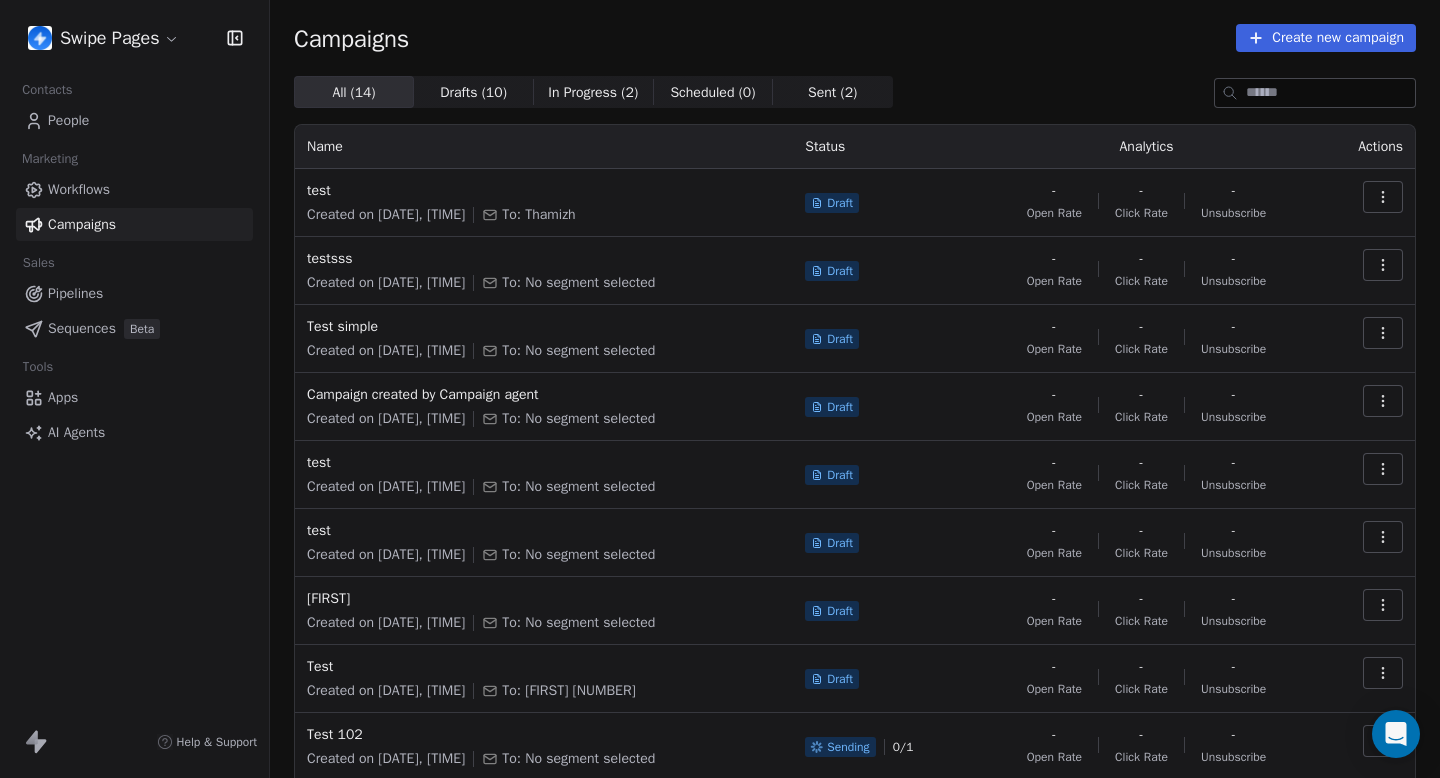 click on "Swipe Pages Contacts People Marketing Workflows Campaigns Sales Pipelines Sequences Beta Tools Apps AI Agents Help & Support Campaigns  Create new campaign All ( 14 ) All ( 14 ) Drafts ( 10 ) Drafts ( 10 ) In Progress ( 2 ) In Progress ( 2 ) Scheduled ( 0 ) Scheduled ( 0 ) Sent ( 2 ) Sent ( 2 ) Name Status Analytics Actions test Created on [DATE], [TIME] To: [NAME]  Draft - Open Rate - Click Rate - Unsubscribe testsss Created on [DATE], [TIME] To: No segment selected Draft - Open Rate - Click Rate - Unsubscribe Test simple Created on [DATE], [TIME] To: No segment selected Draft - Open Rate - Click Rate - Unsubscribe Campaign created by Campaign agent Created on [DATE], [TIME] To: No segment selected Draft - Open Rate - Click Rate - Unsubscribe test Created on [DATE], [TIME] To: No segment selected Draft - Open Rate - Click Rate - Unsubscribe test  Created on [DATE], [TIME] To: No segment selected Draft - Open Rate - Click Rate - Unsubscribe Hdl Draft - Open Rate -" at bounding box center [720, 389] 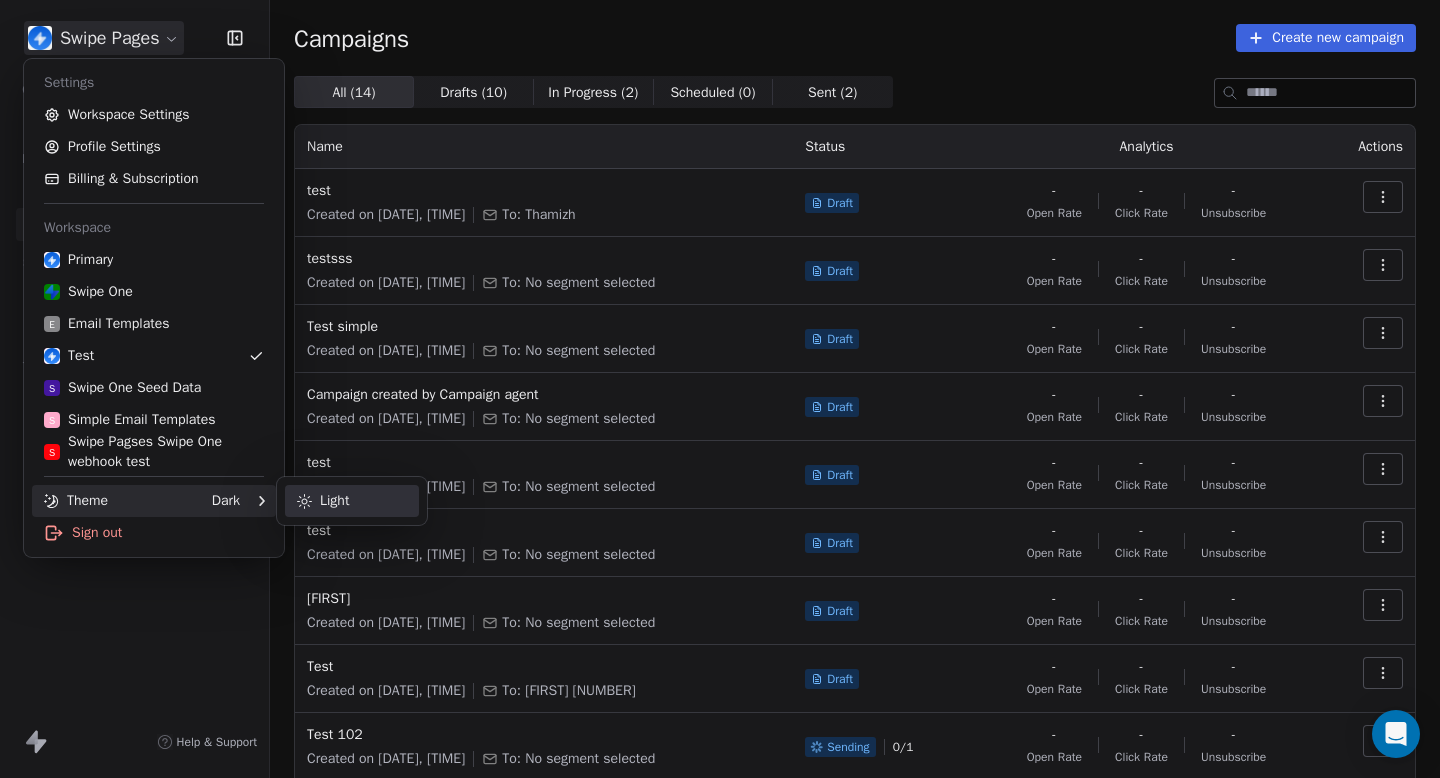 click on "Light" at bounding box center [352, 501] 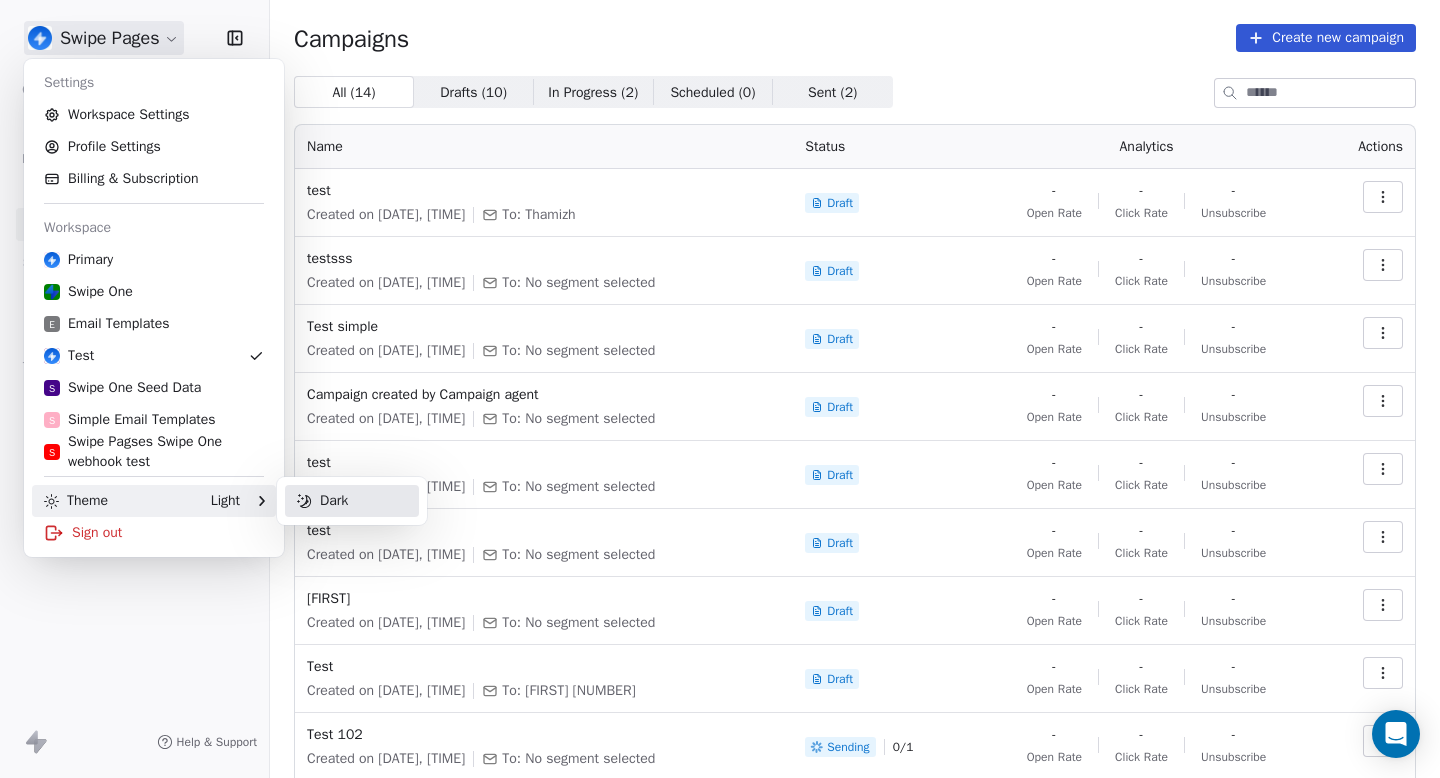 click on "Dark" at bounding box center (352, 501) 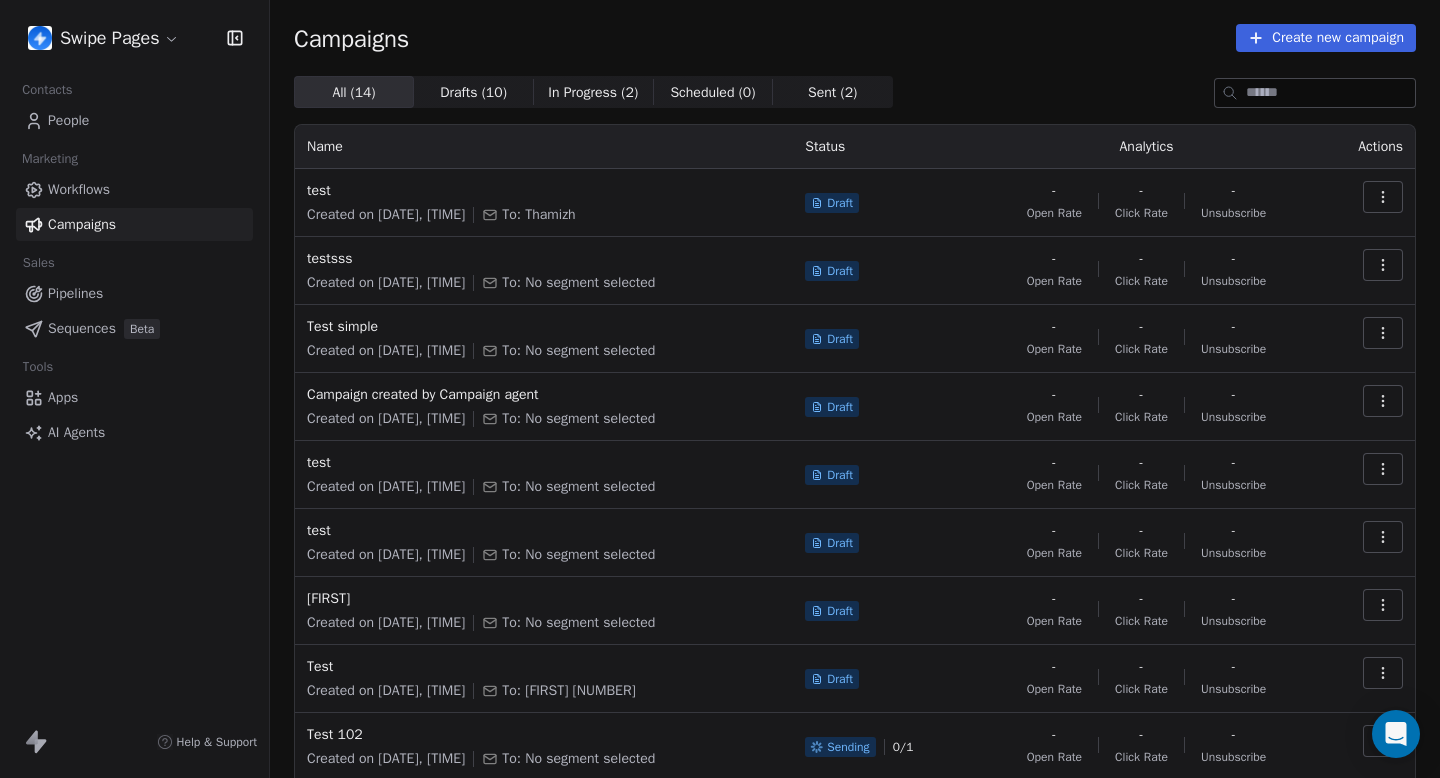 drag, startPoint x: 432, startPoint y: 34, endPoint x: 341, endPoint y: 36, distance: 91.02197 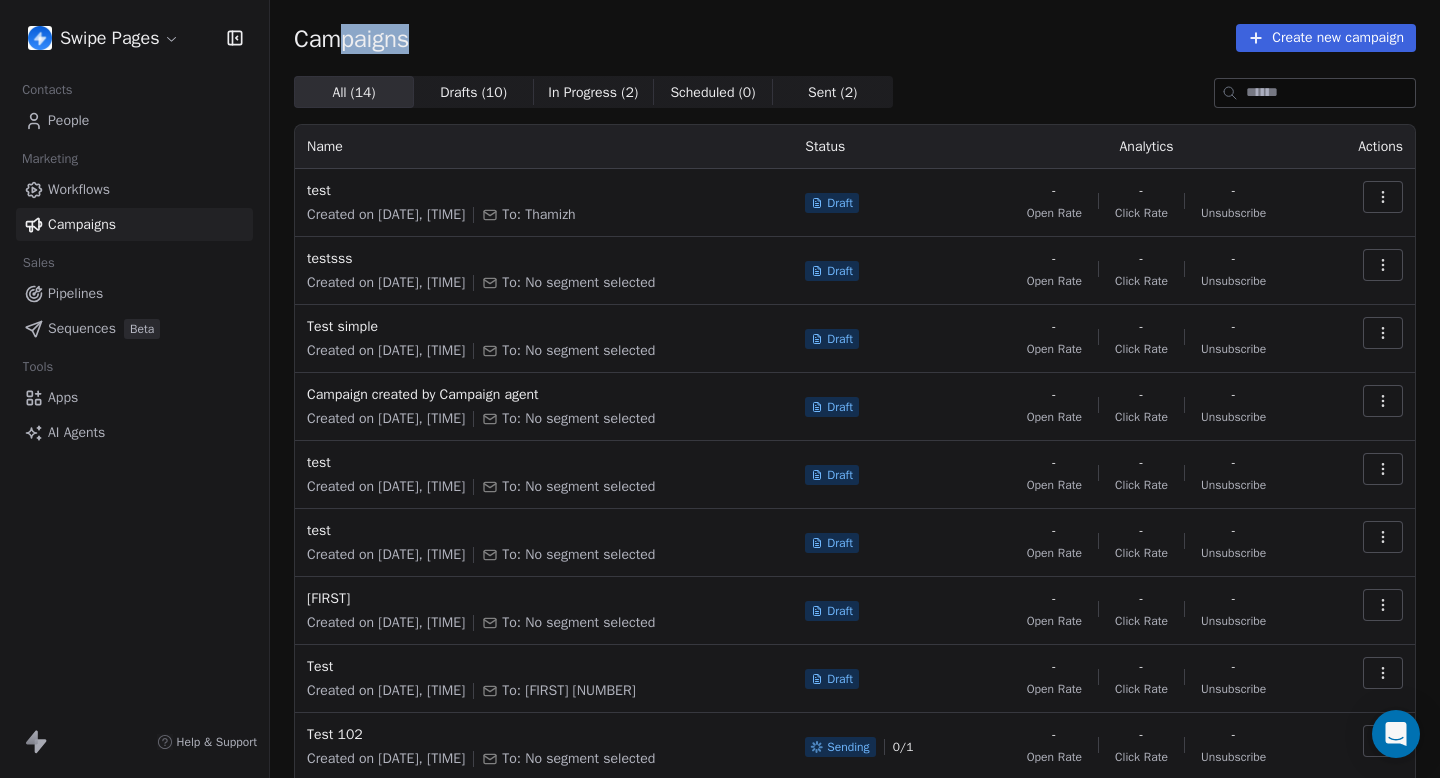 drag, startPoint x: 341, startPoint y: 36, endPoint x: 444, endPoint y: 45, distance: 103.392456 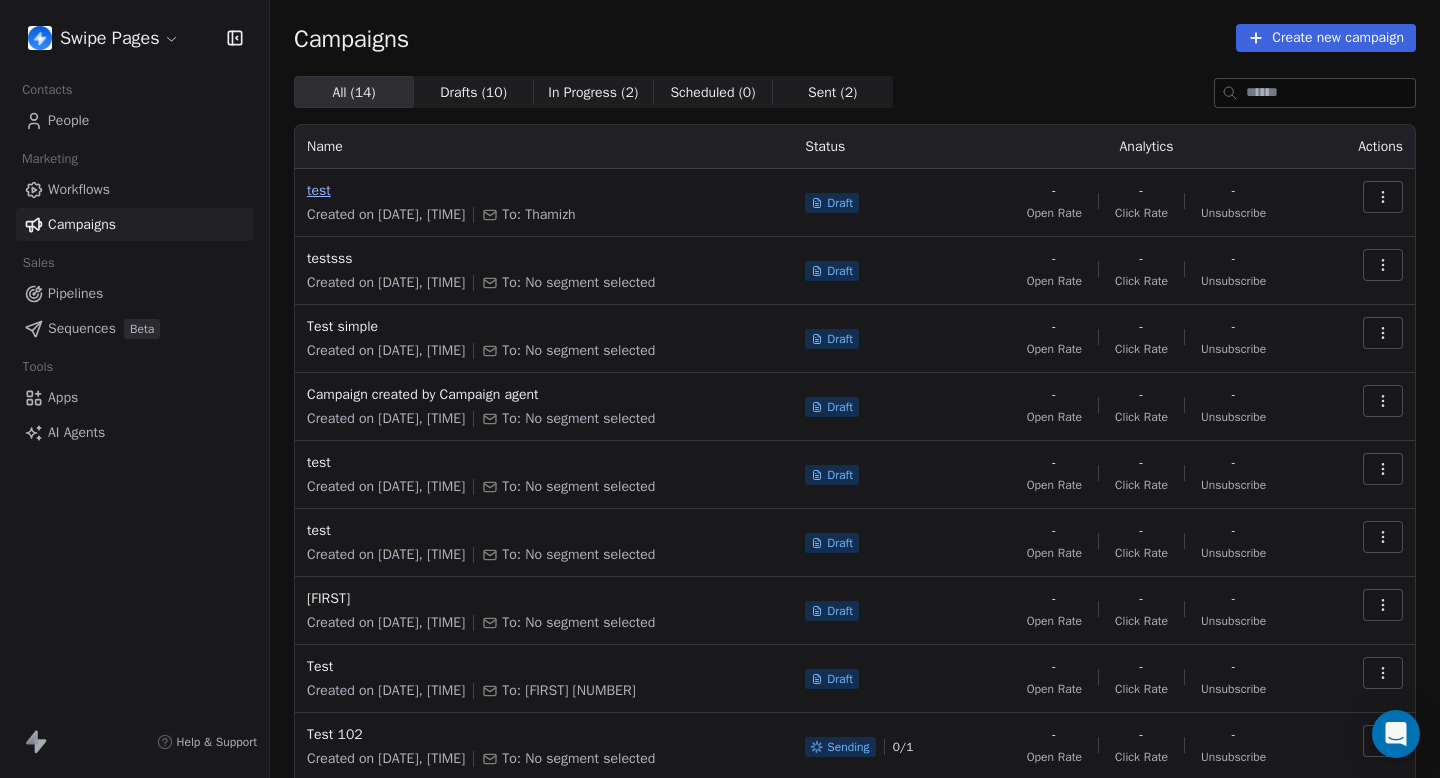 click on "test" at bounding box center (544, 191) 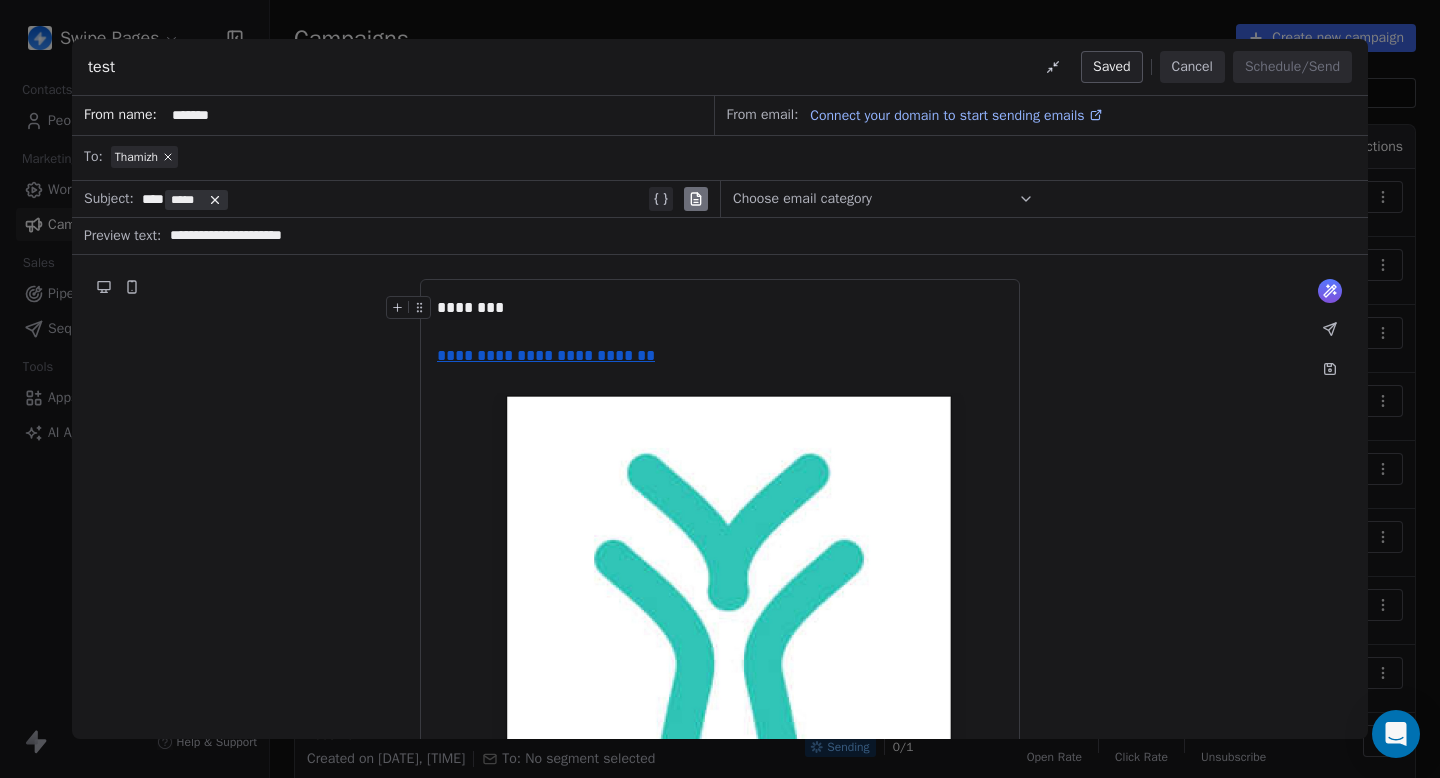 click on "********" at bounding box center (720, 308) 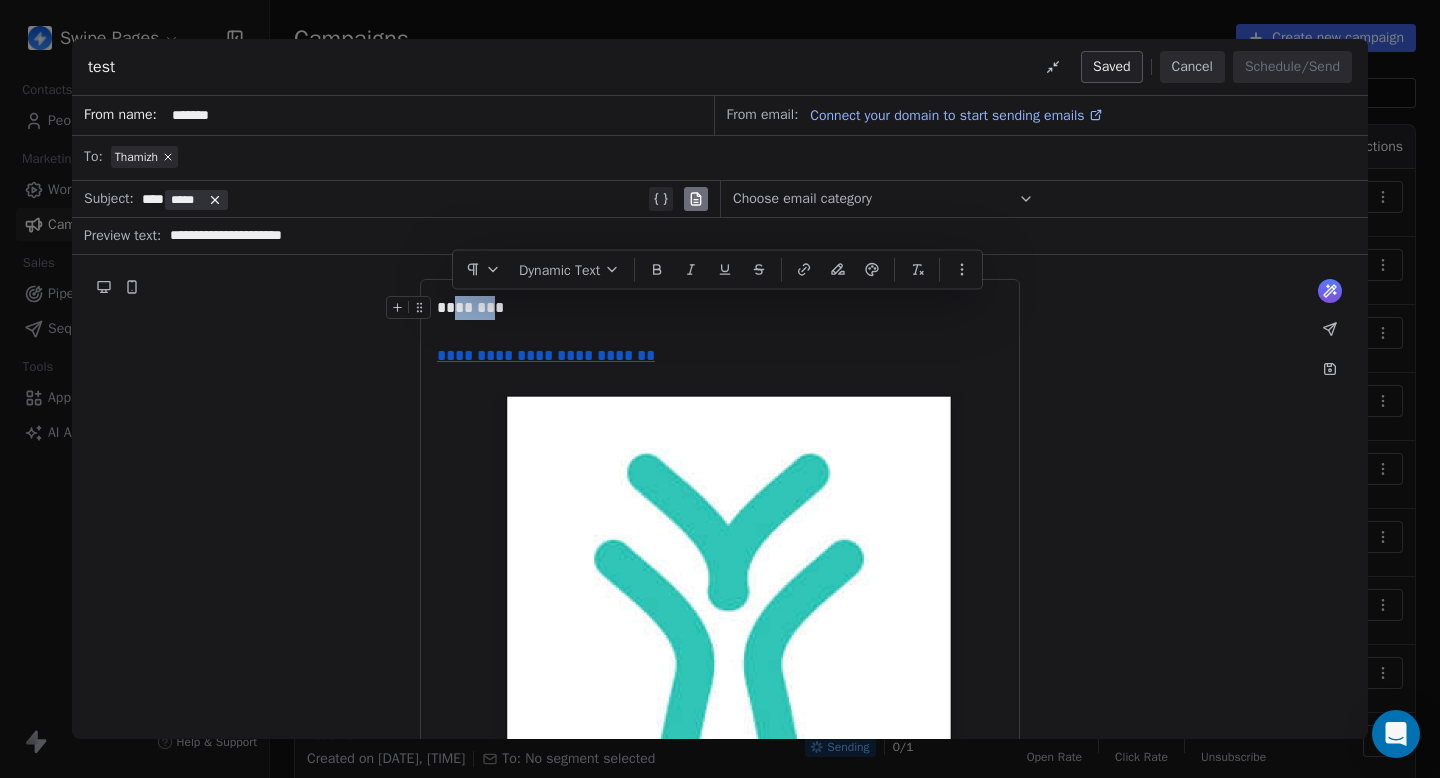 click on "Cancel" at bounding box center (1192, 67) 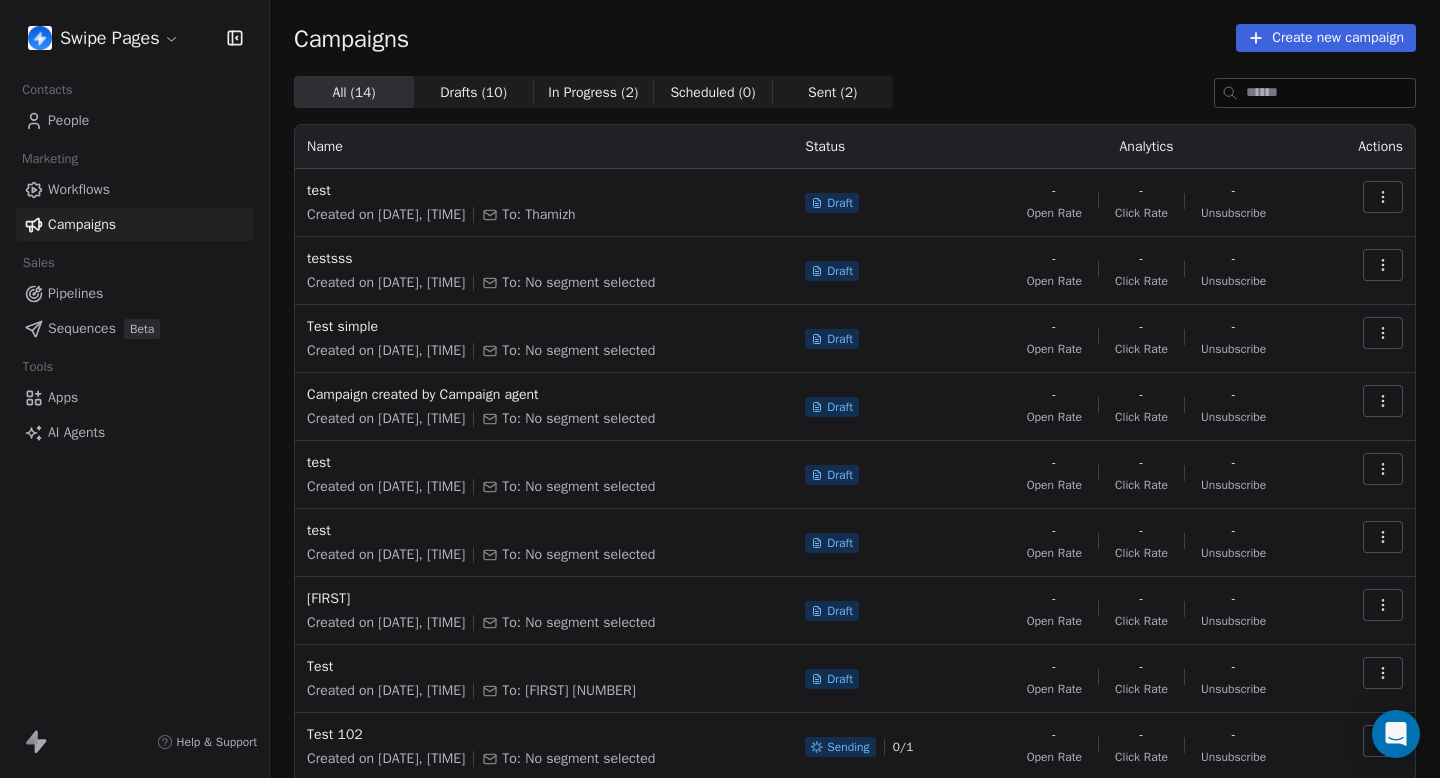 click on "Campaigns" at bounding box center [351, 38] 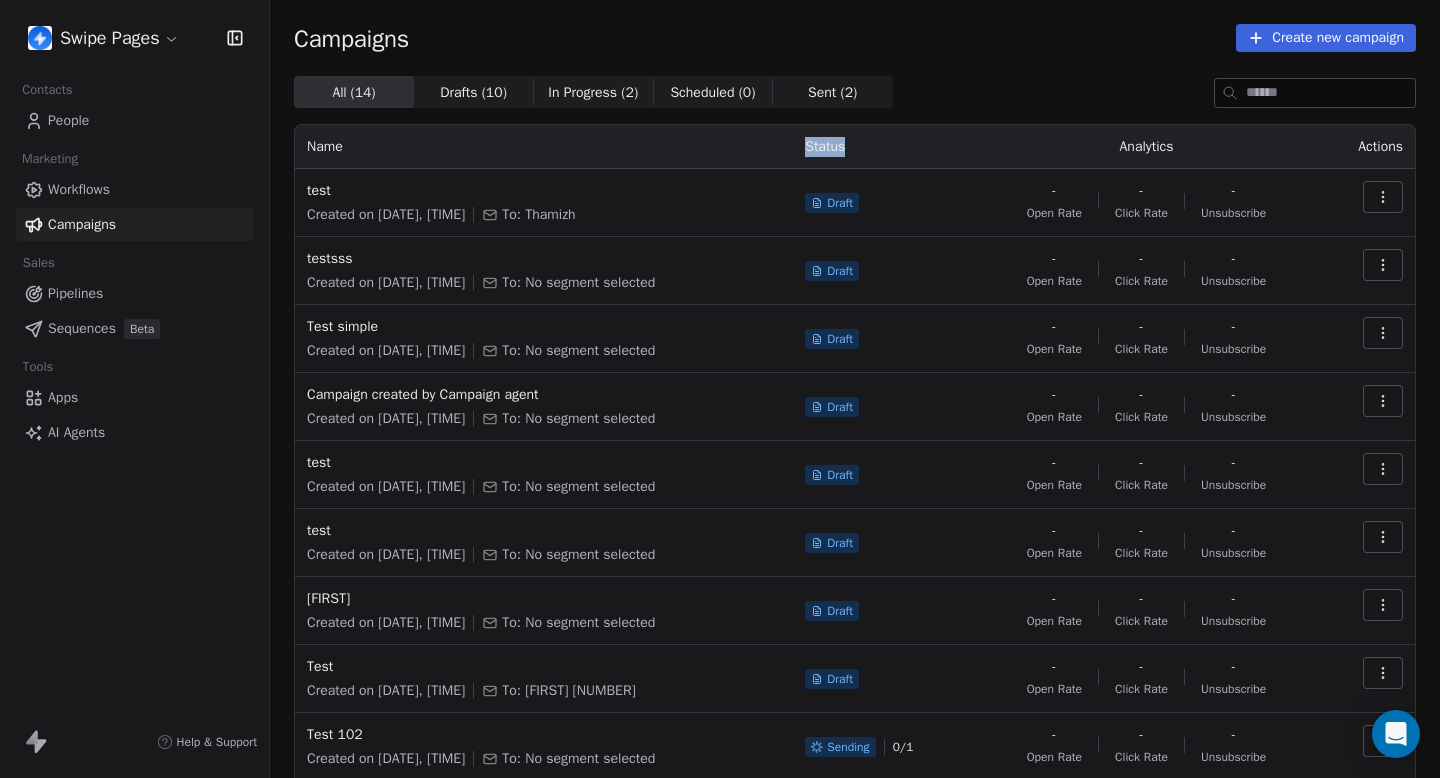 drag, startPoint x: 827, startPoint y: 151, endPoint x: 898, endPoint y: 151, distance: 71 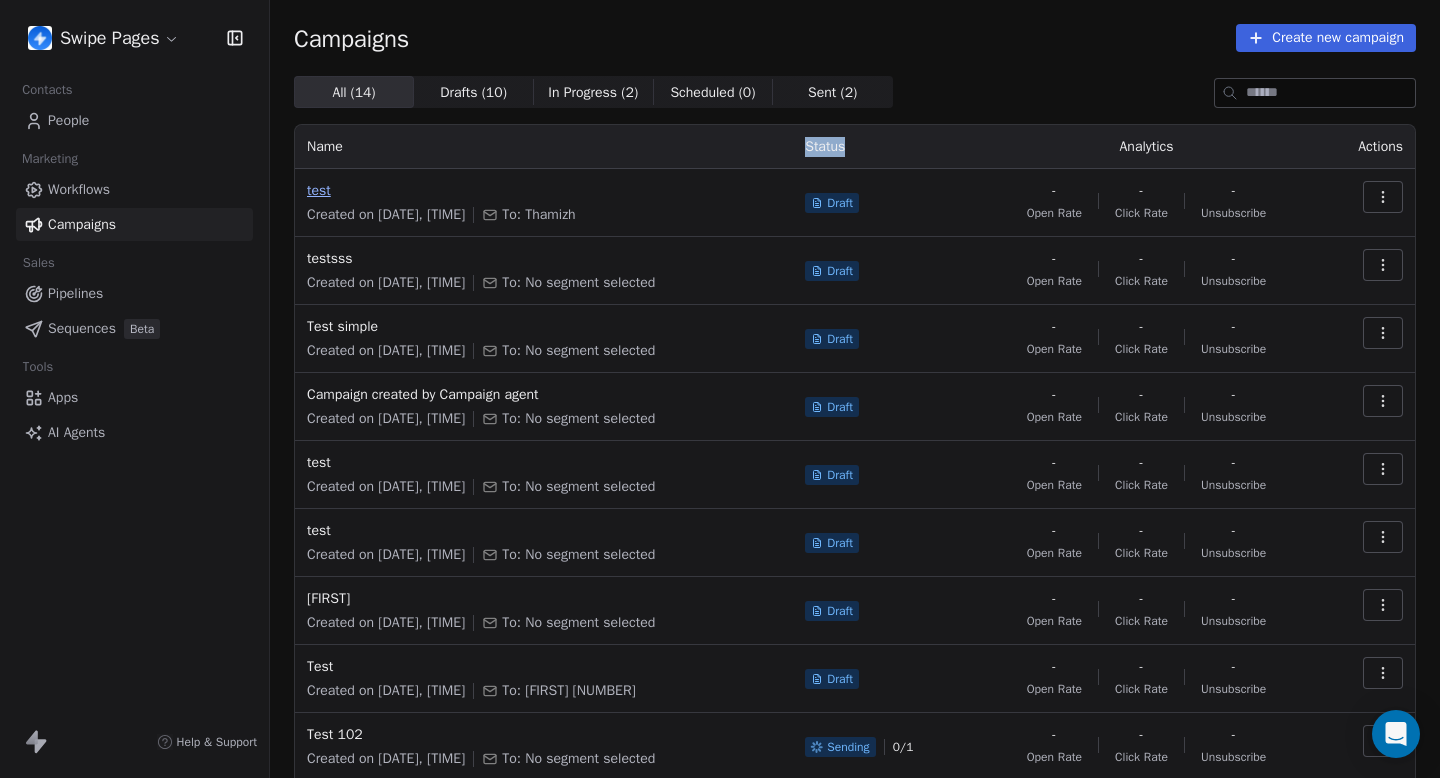 click on "test" at bounding box center (544, 191) 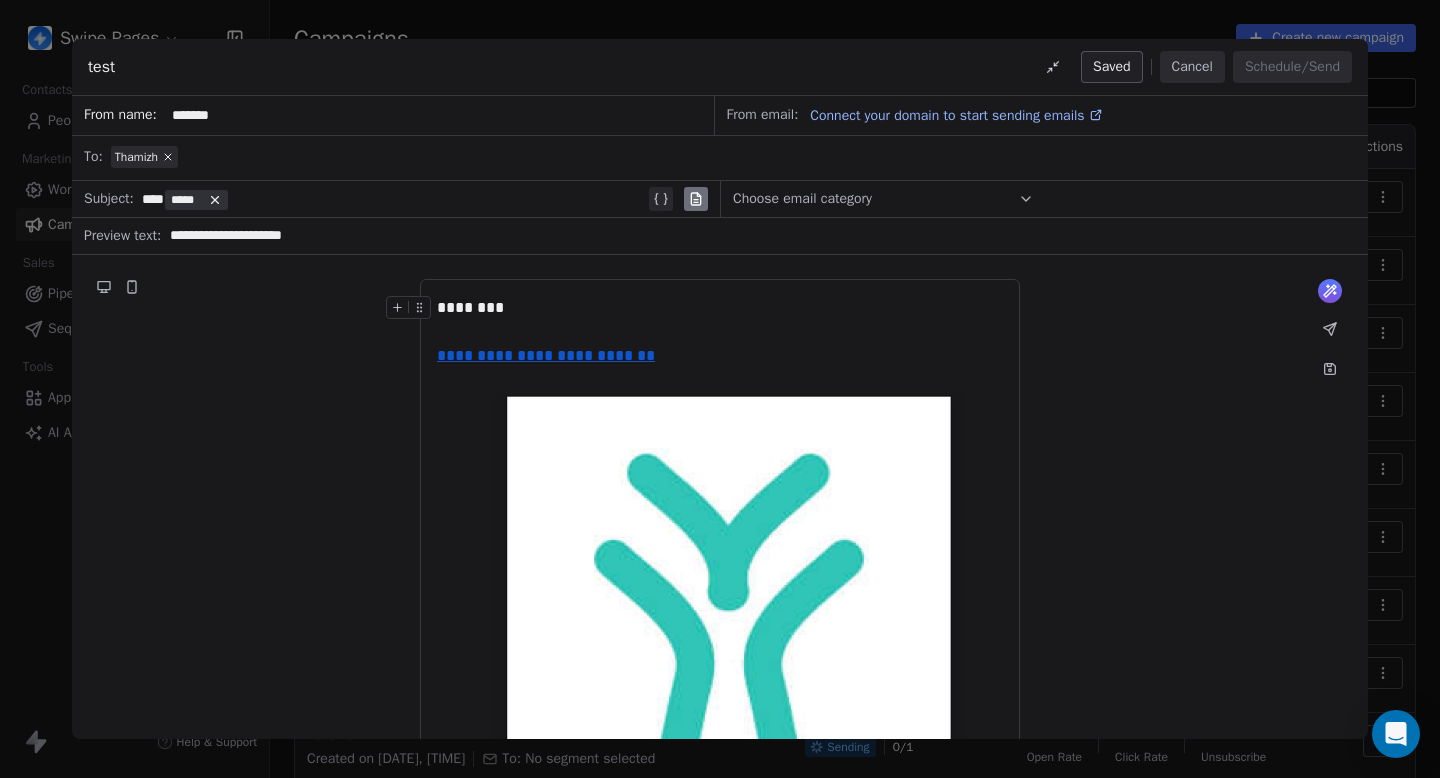 click on "********" at bounding box center (720, 308) 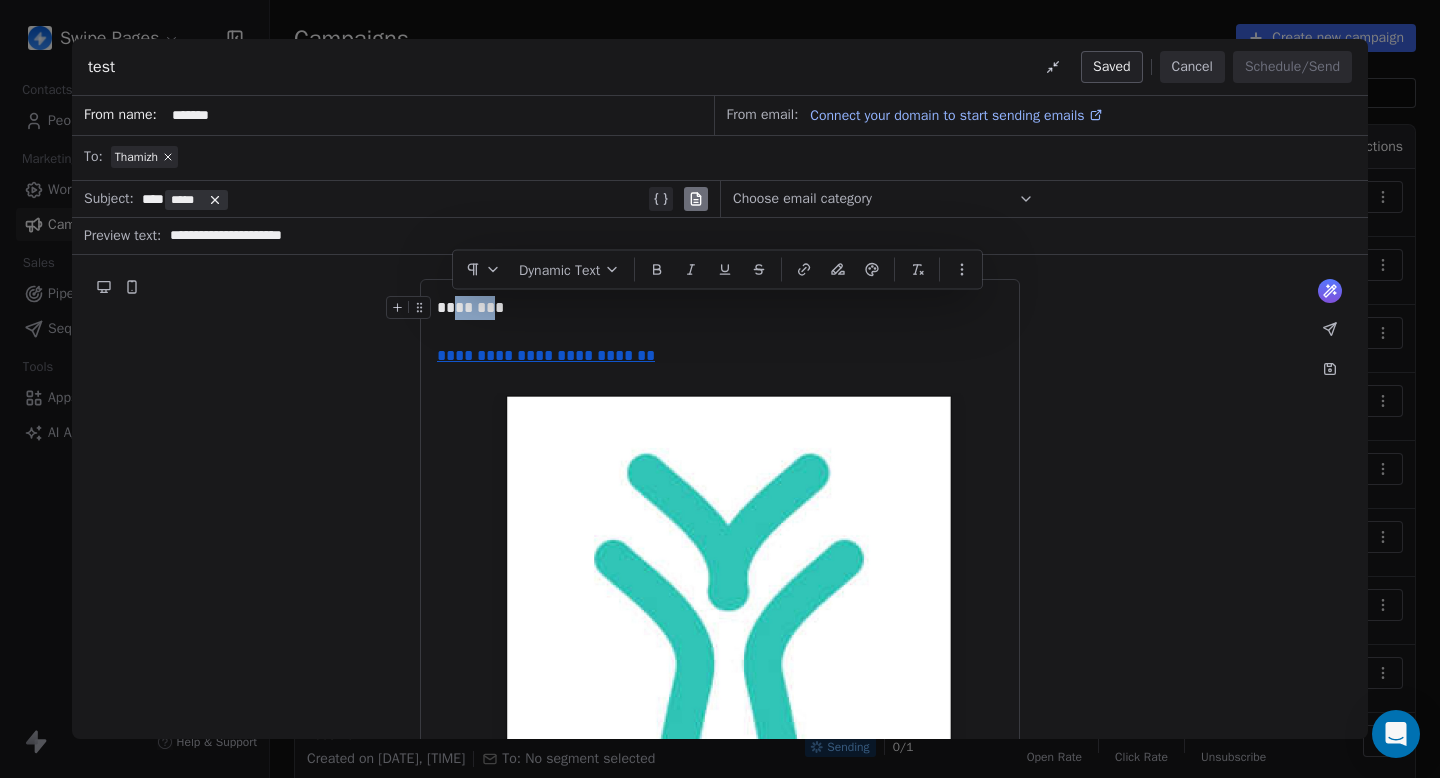click on "********" at bounding box center (720, 308) 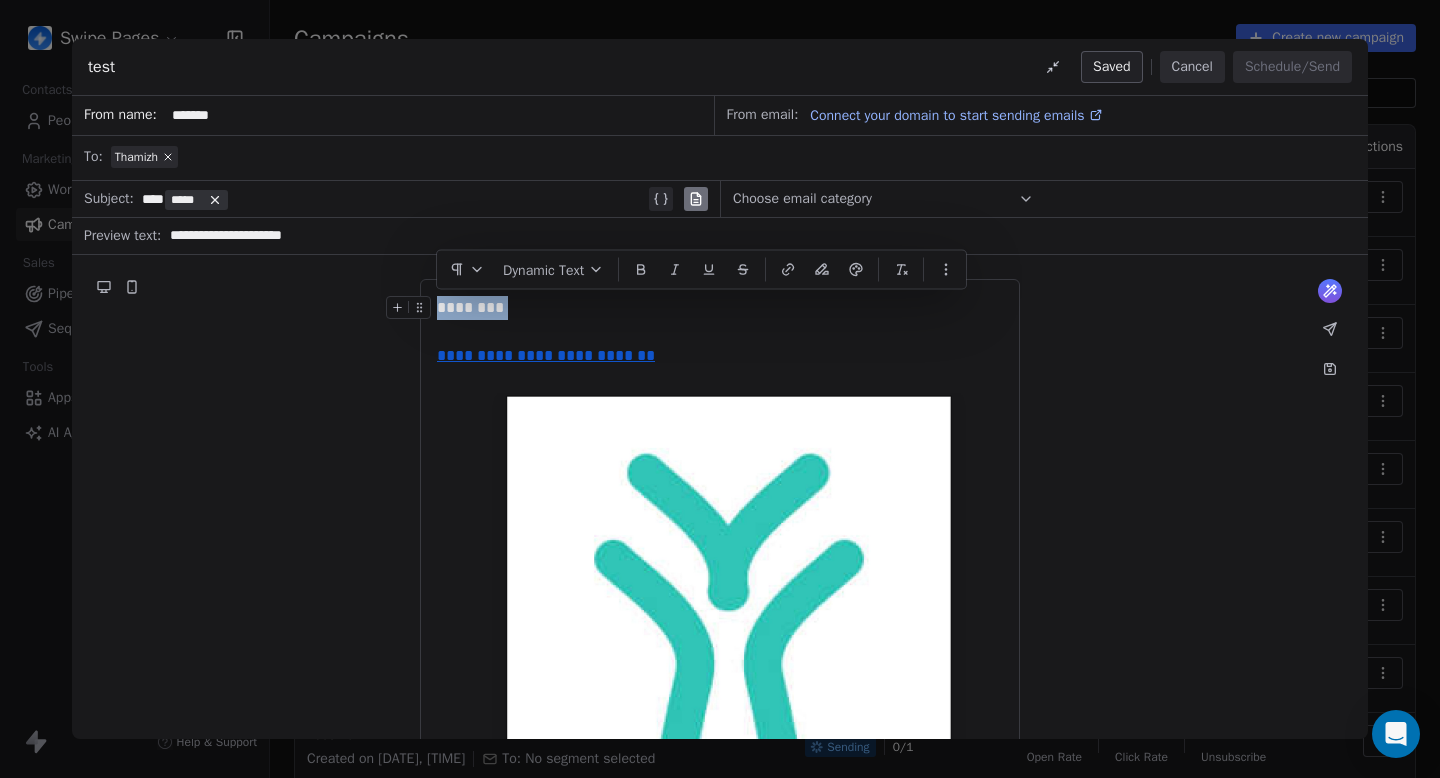 click on "Cancel" at bounding box center [1192, 67] 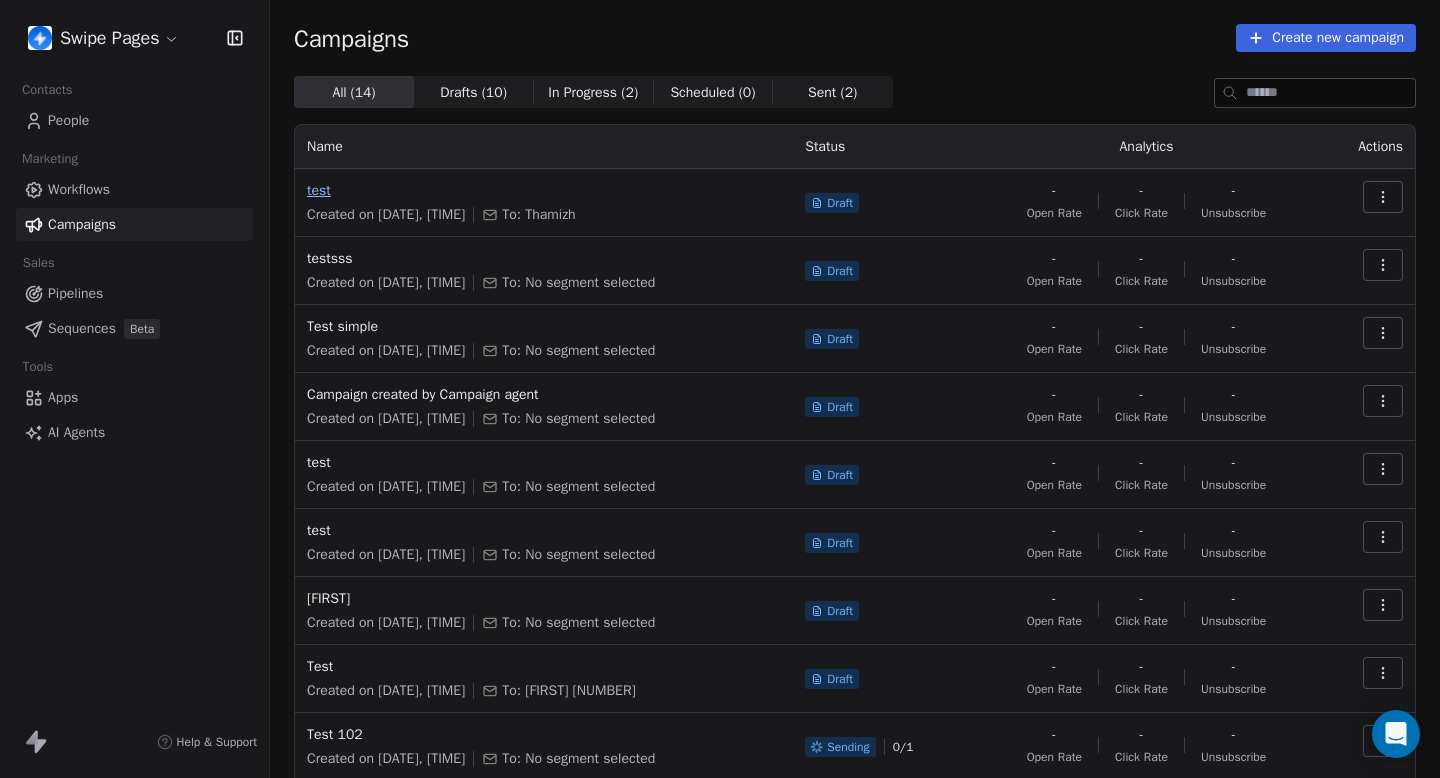 click on "test" at bounding box center (544, 191) 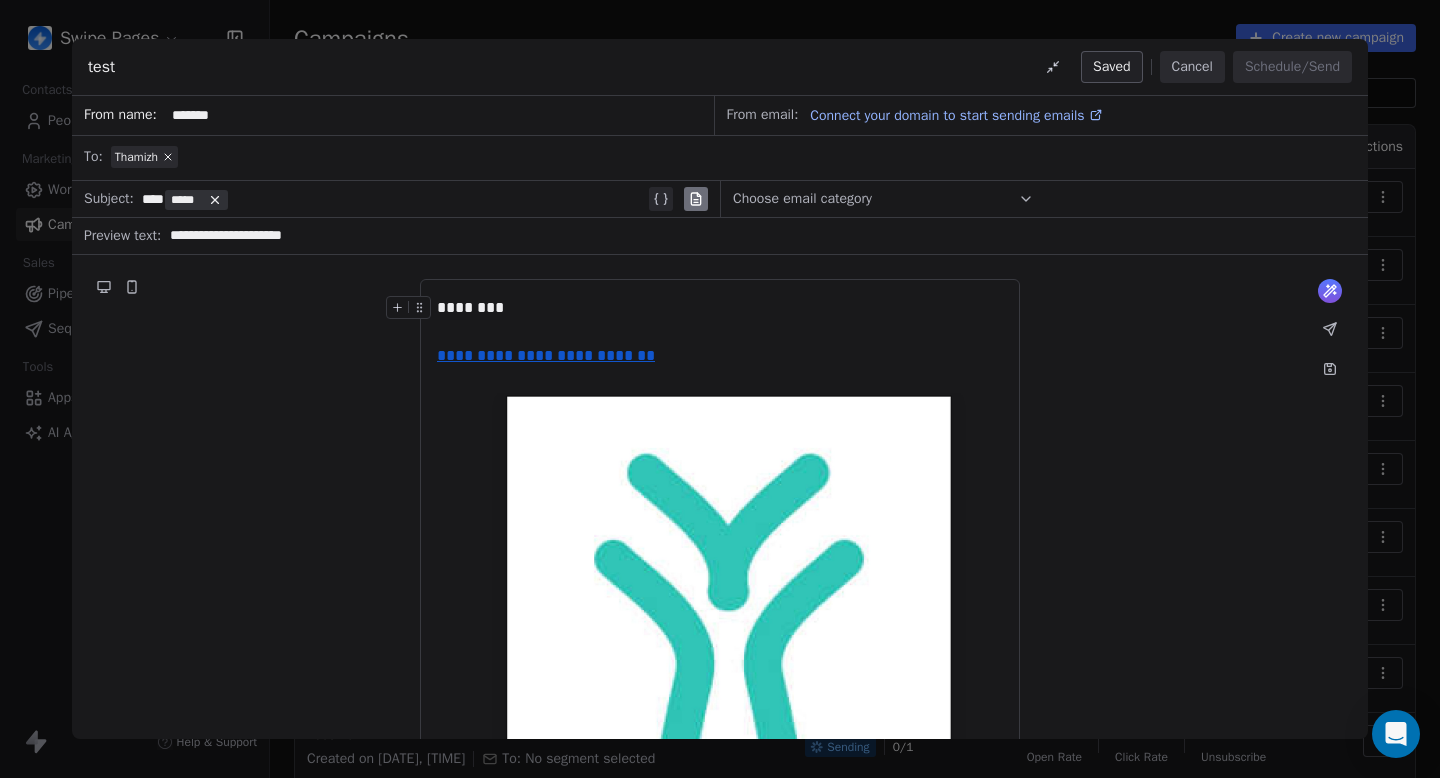 click on "********" at bounding box center (720, 308) 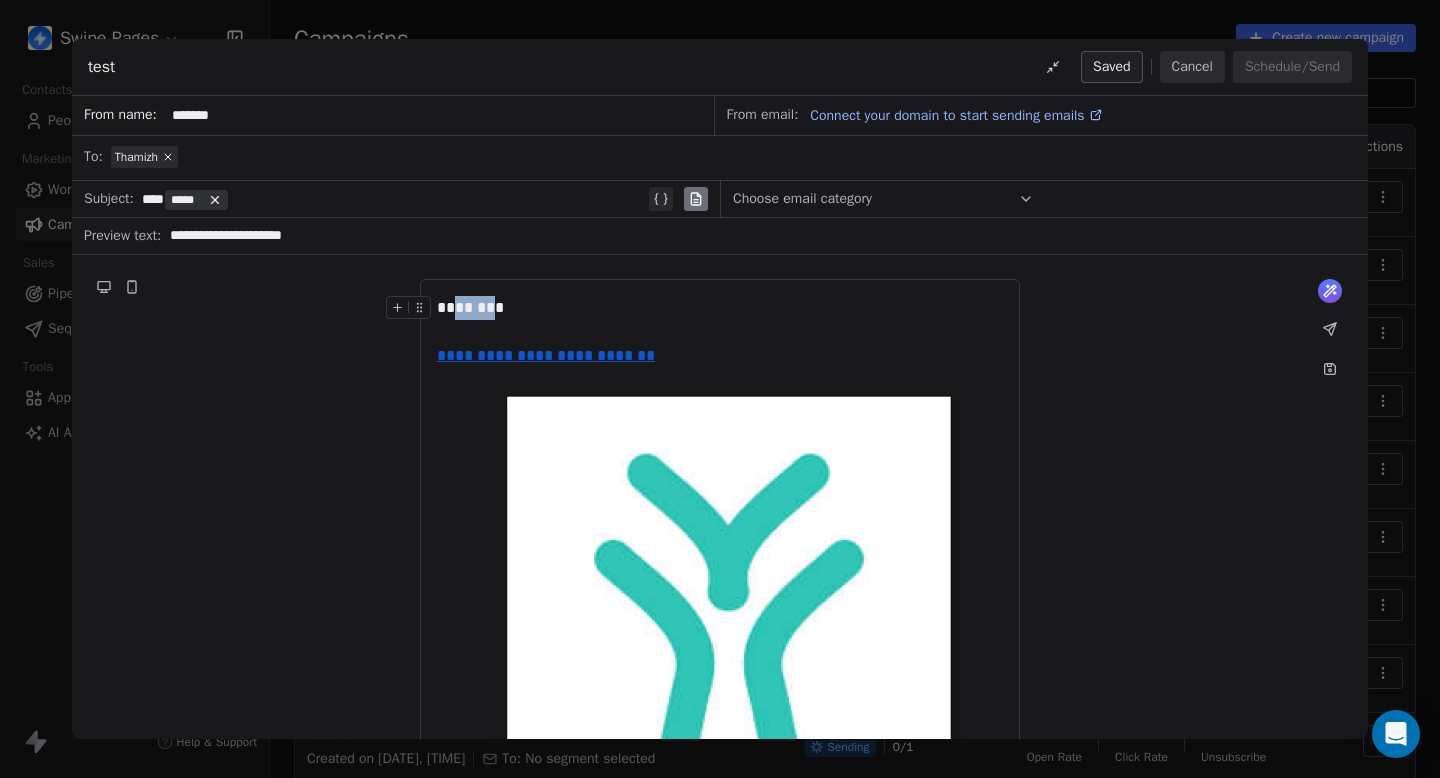 click on "********" at bounding box center [720, 308] 